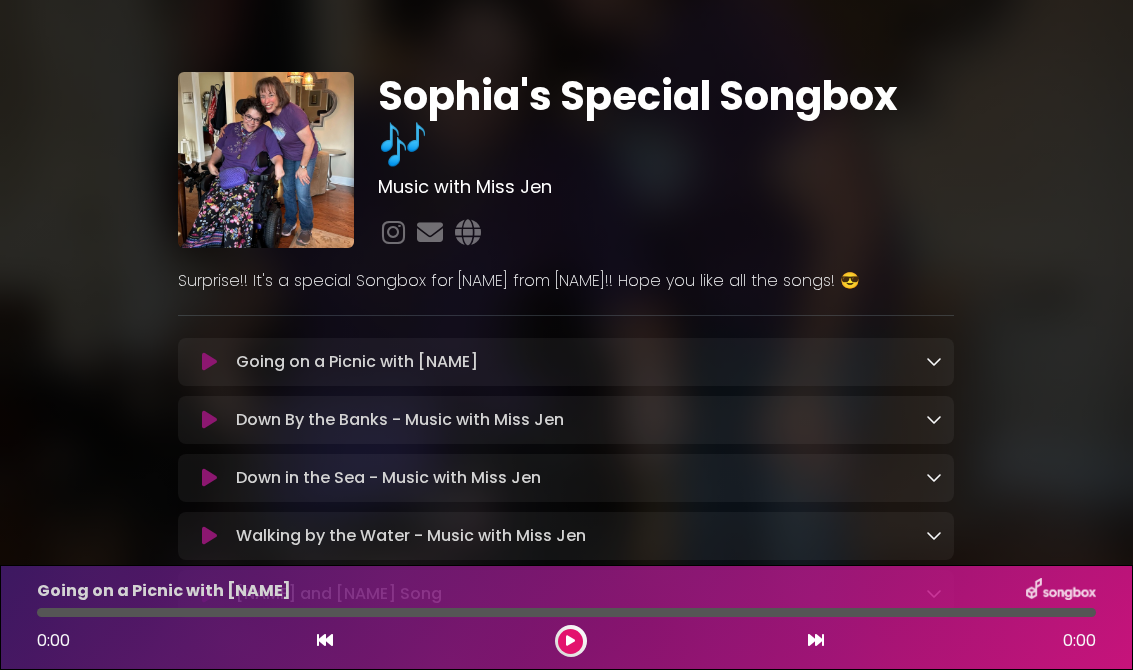 scroll, scrollTop: 0, scrollLeft: 0, axis: both 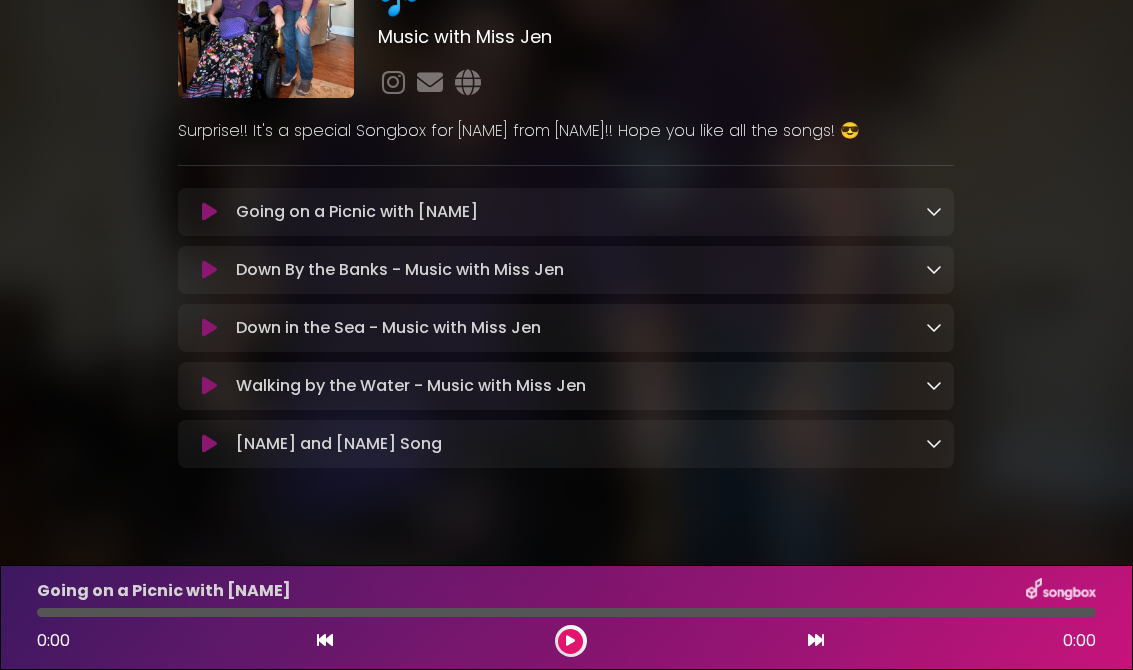 click on "[NAME] and [NAME] Song
Loading Track..." at bounding box center (585, 444) 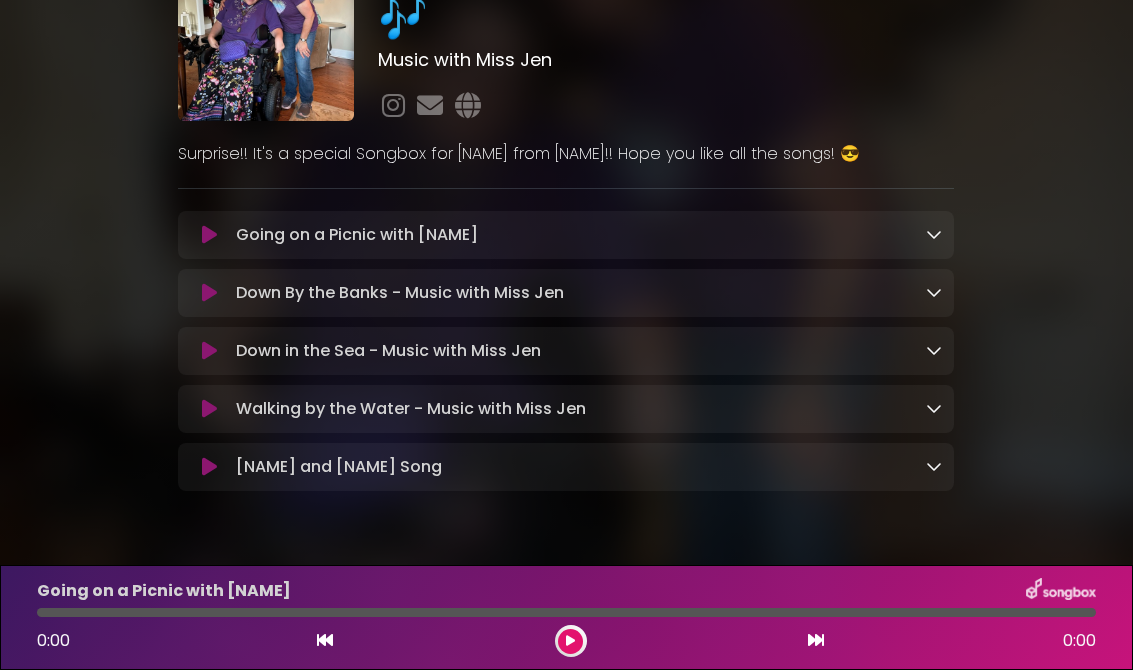 scroll, scrollTop: 129, scrollLeft: 0, axis: vertical 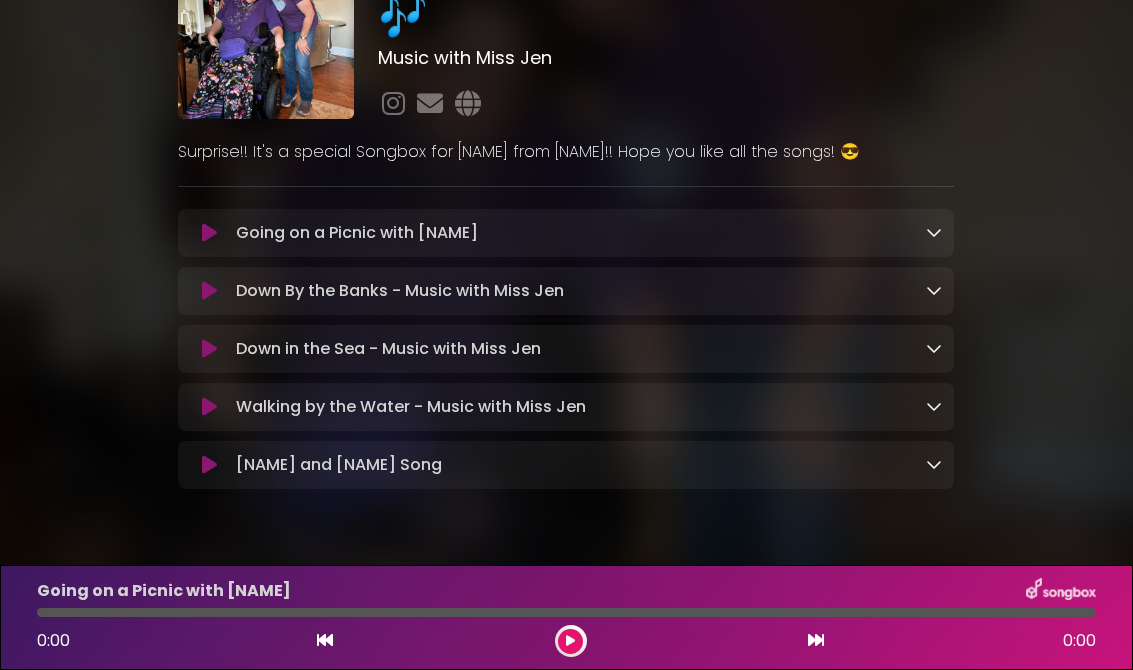 click on "Sophia and Mrs Garr Song
Loading Track..." at bounding box center (585, 465) 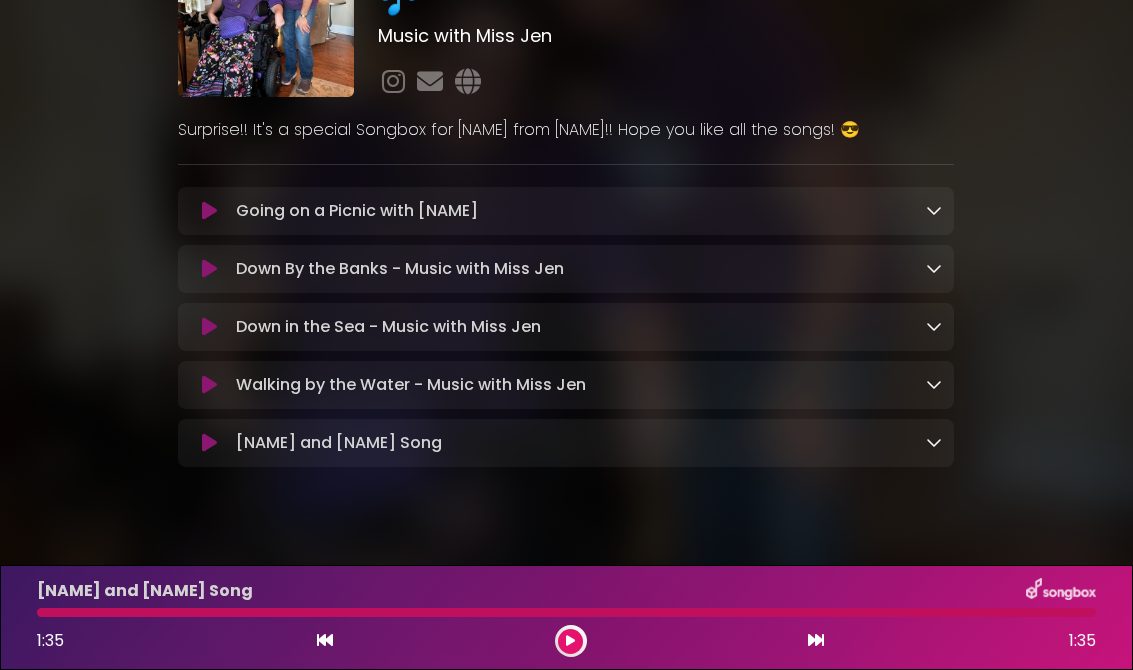 scroll, scrollTop: 150, scrollLeft: 0, axis: vertical 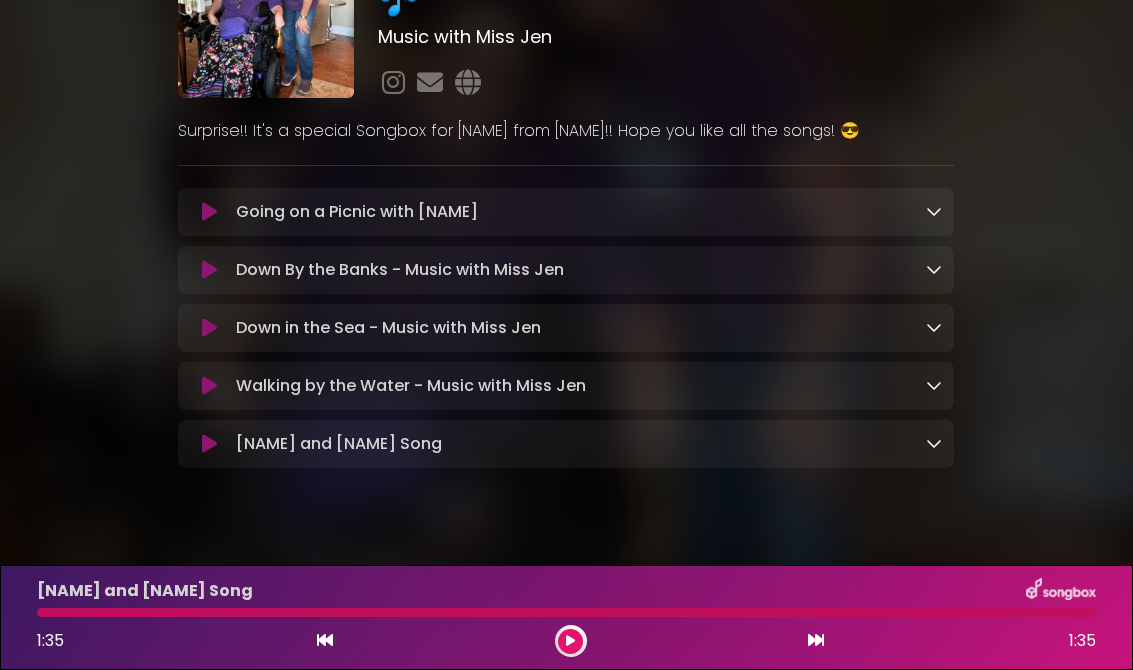 click at bounding box center [570, 641] 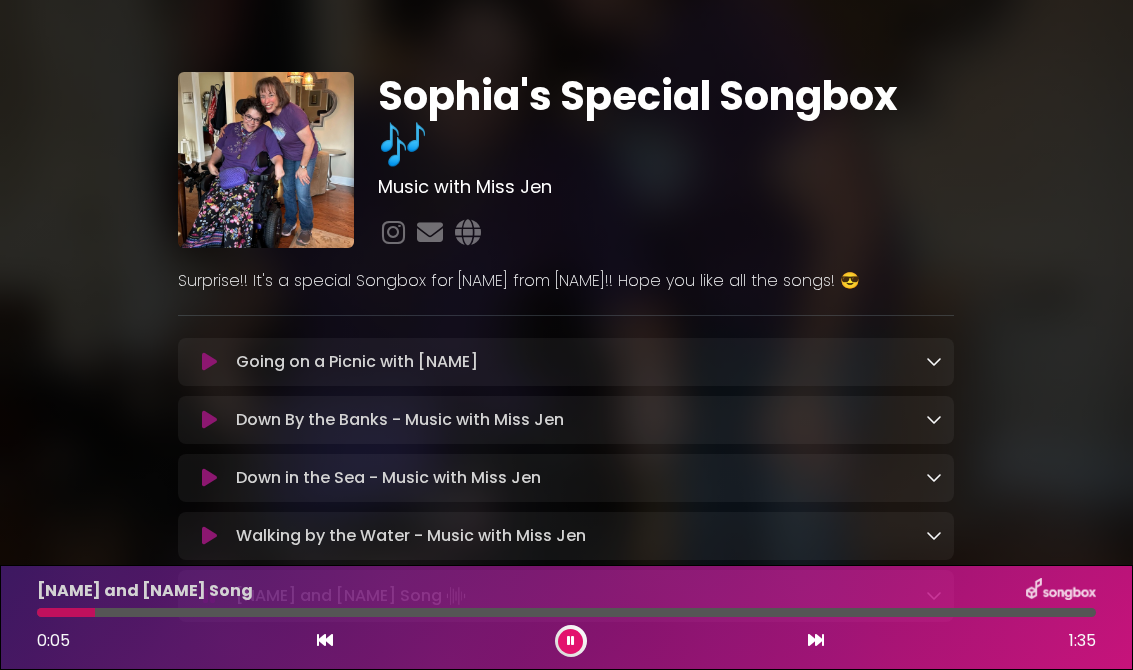 scroll, scrollTop: 0, scrollLeft: 0, axis: both 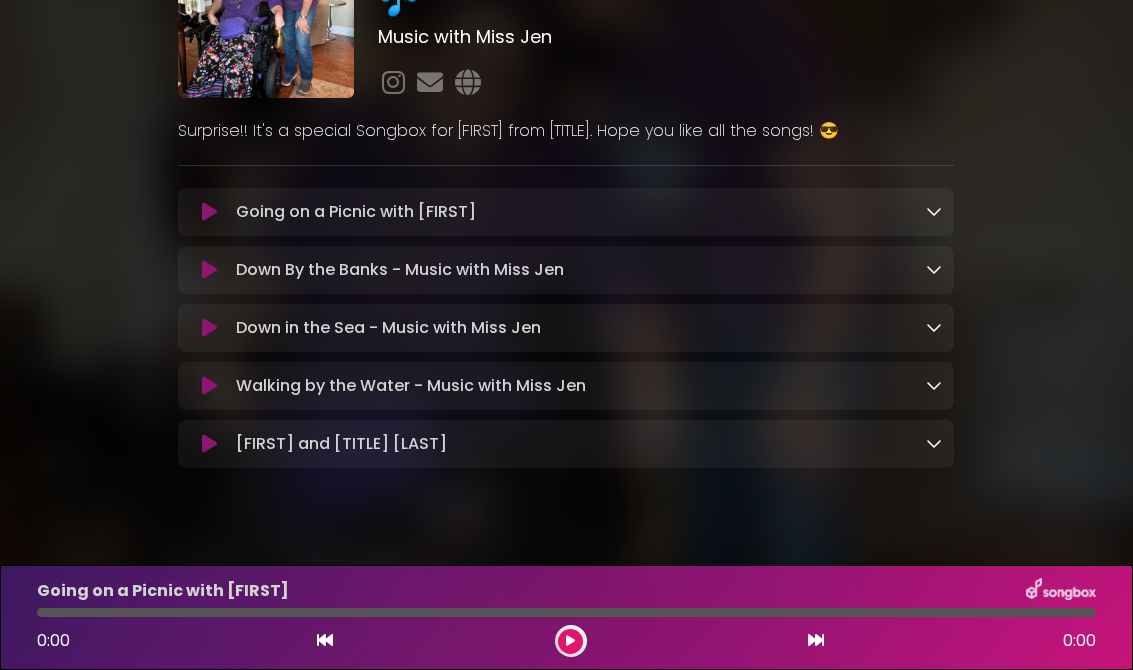 click on "Sophia and Mrs Garr Song
Loading Track..." at bounding box center [585, 444] 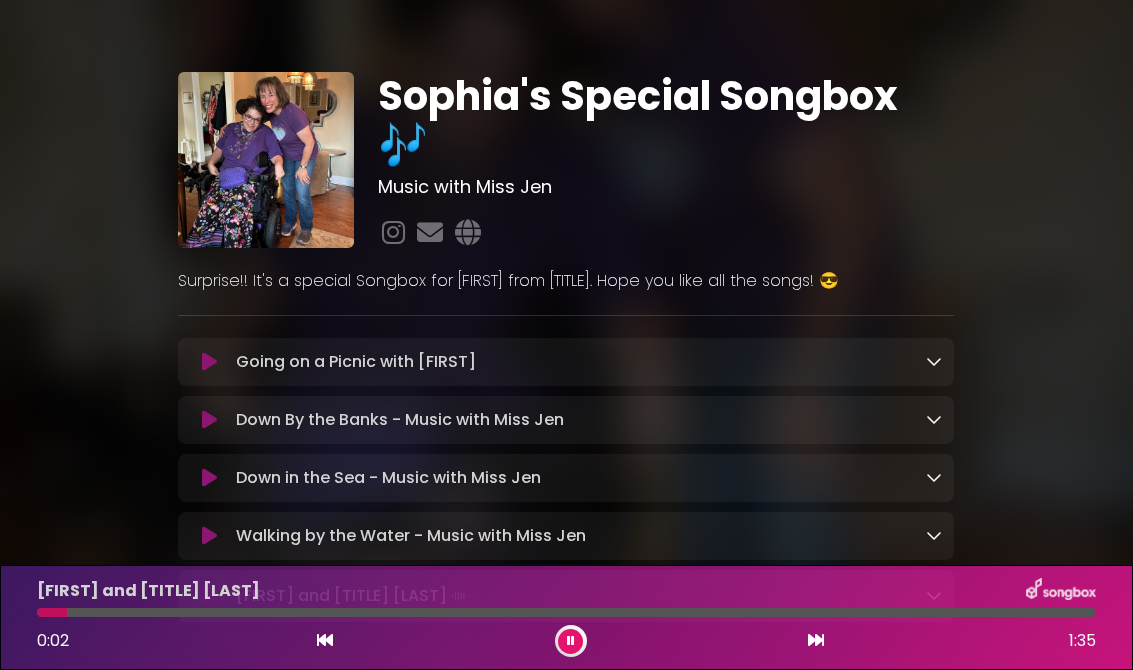scroll, scrollTop: 0, scrollLeft: 0, axis: both 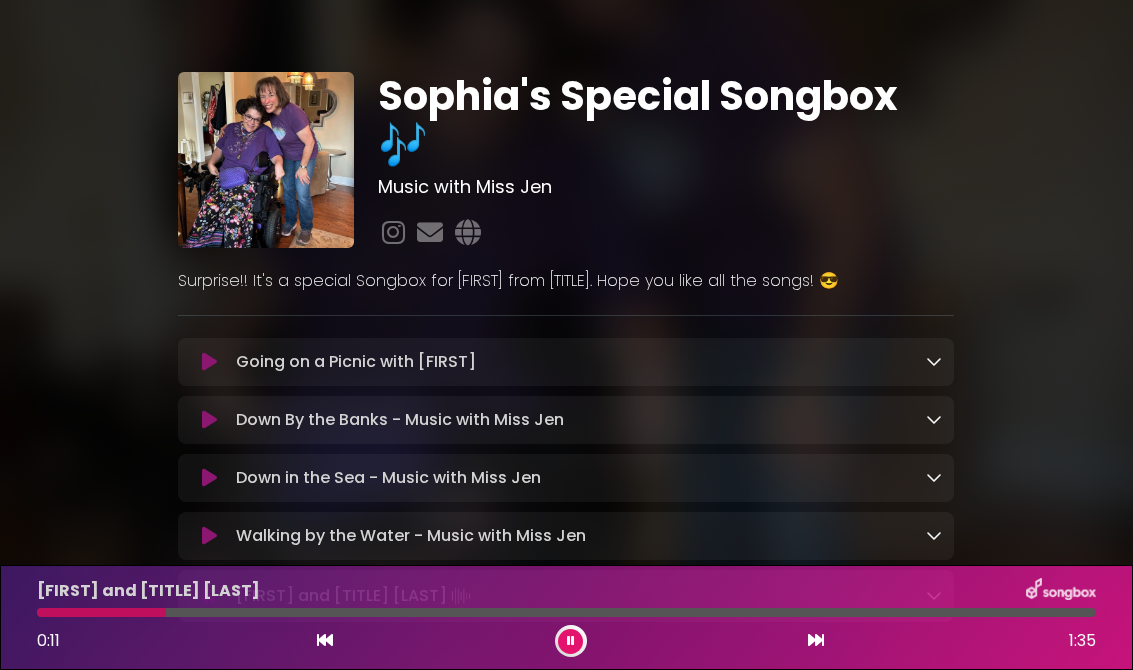click on "Down By the Banks - Music with Miss Jen
Loading Track..." at bounding box center [585, 420] 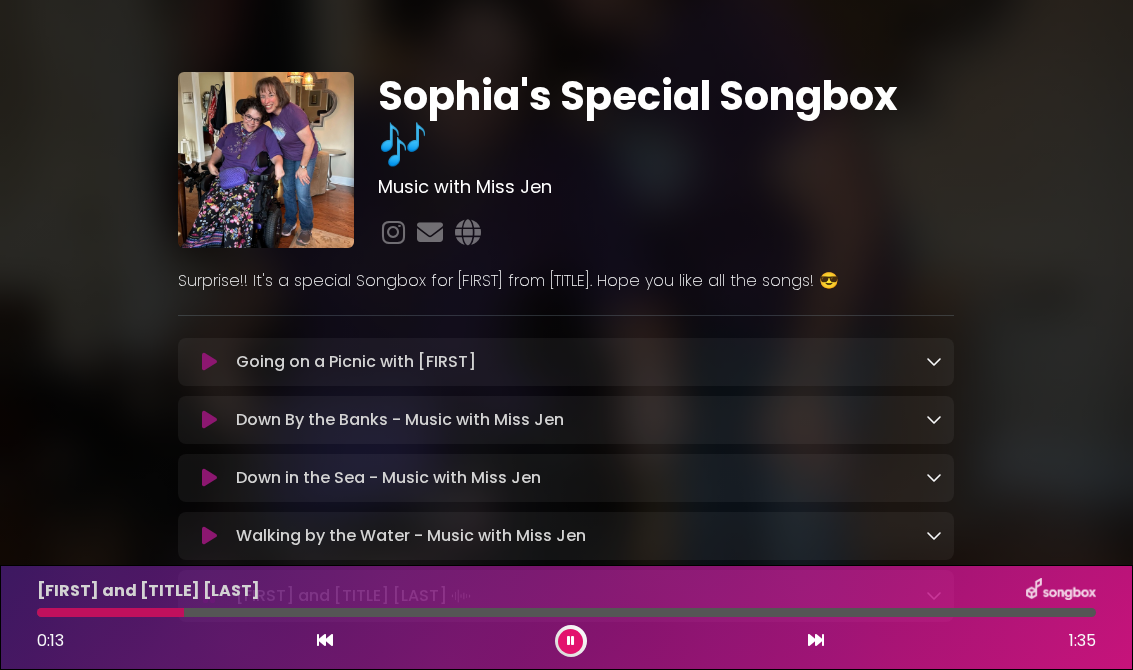 click on "Going on a Picnic with Sophia
Loading Track..." at bounding box center [585, 362] 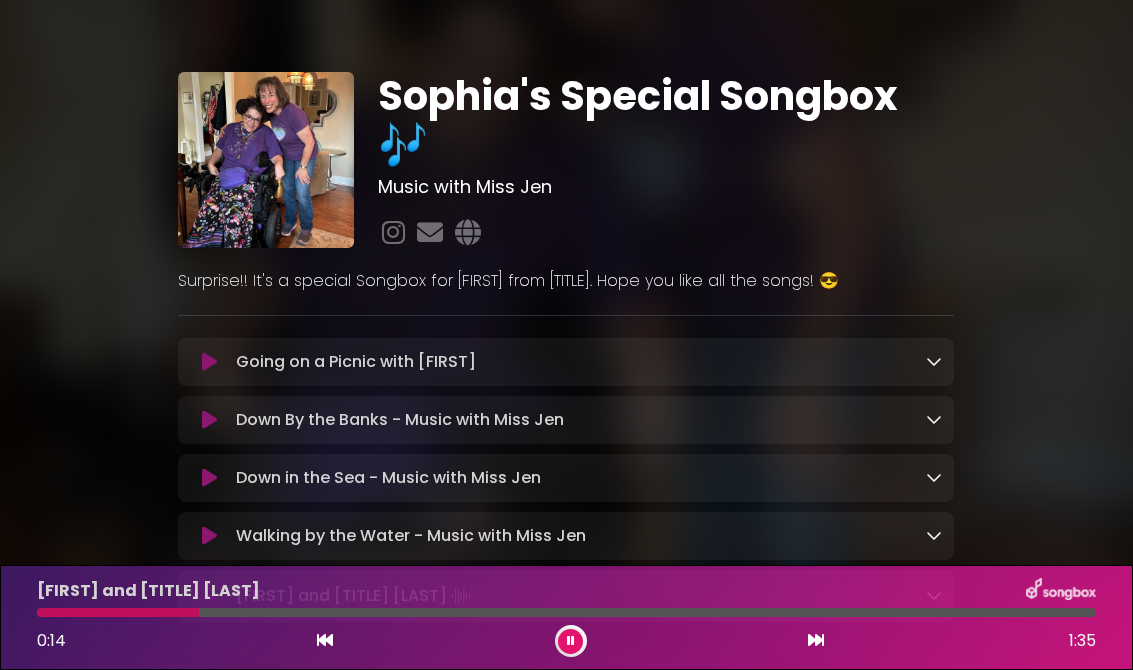 click on "Going on a Picnic with Sophia
Loading Track..." at bounding box center (585, 362) 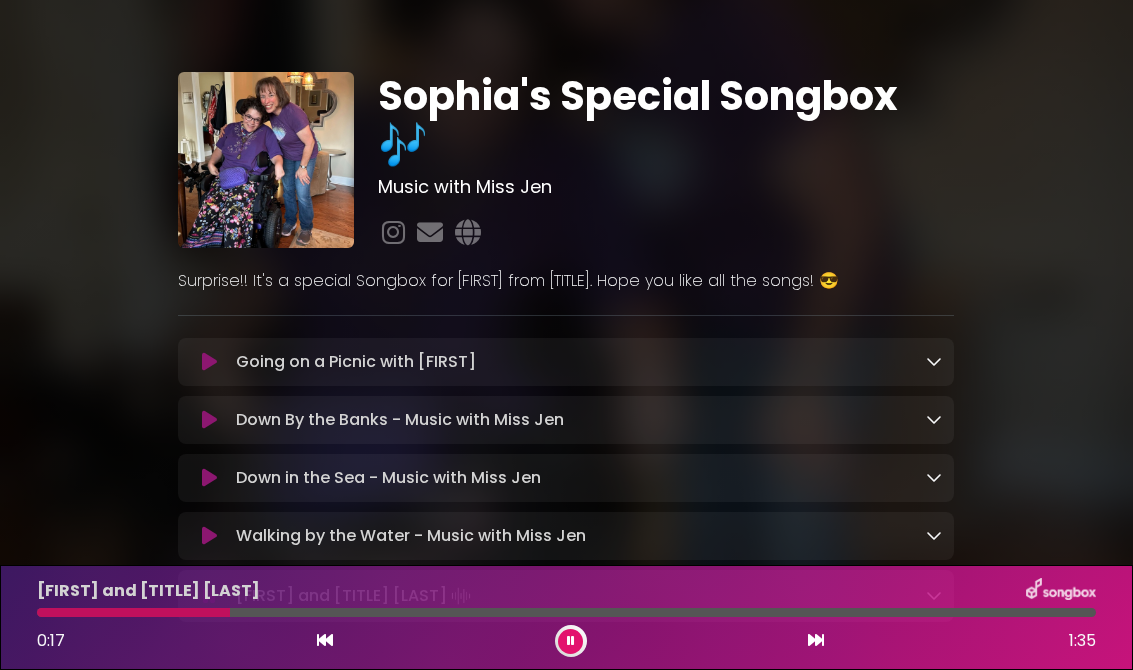 click on "Going on a Picnic with Sophia
Loading Track..." at bounding box center (585, 362) 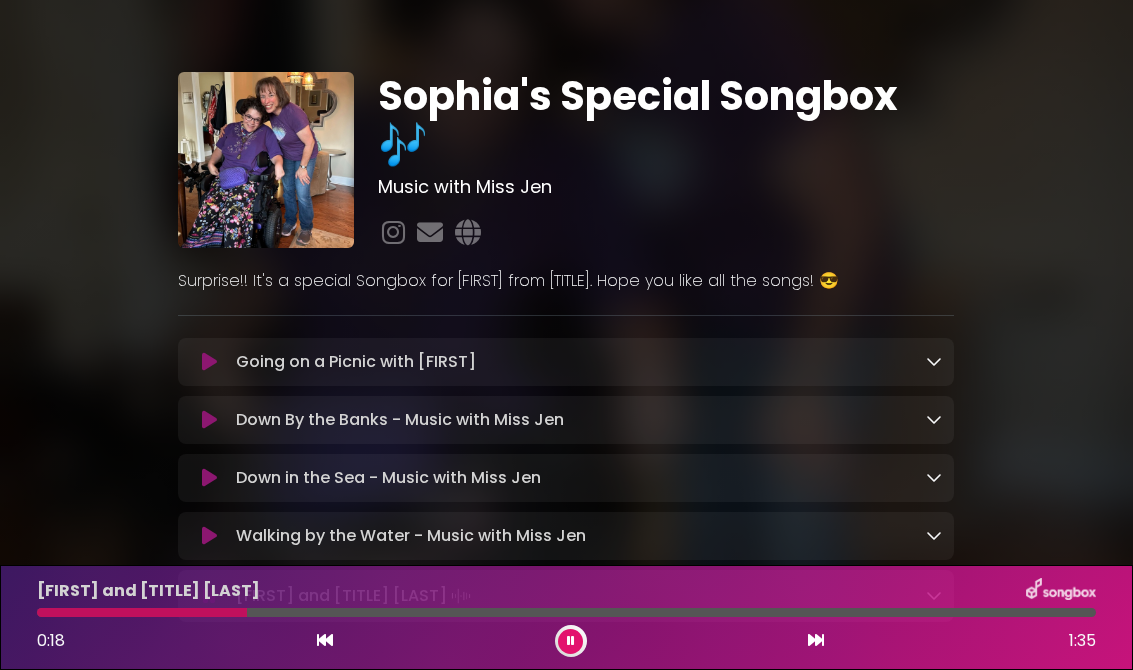 click at bounding box center [209, 362] 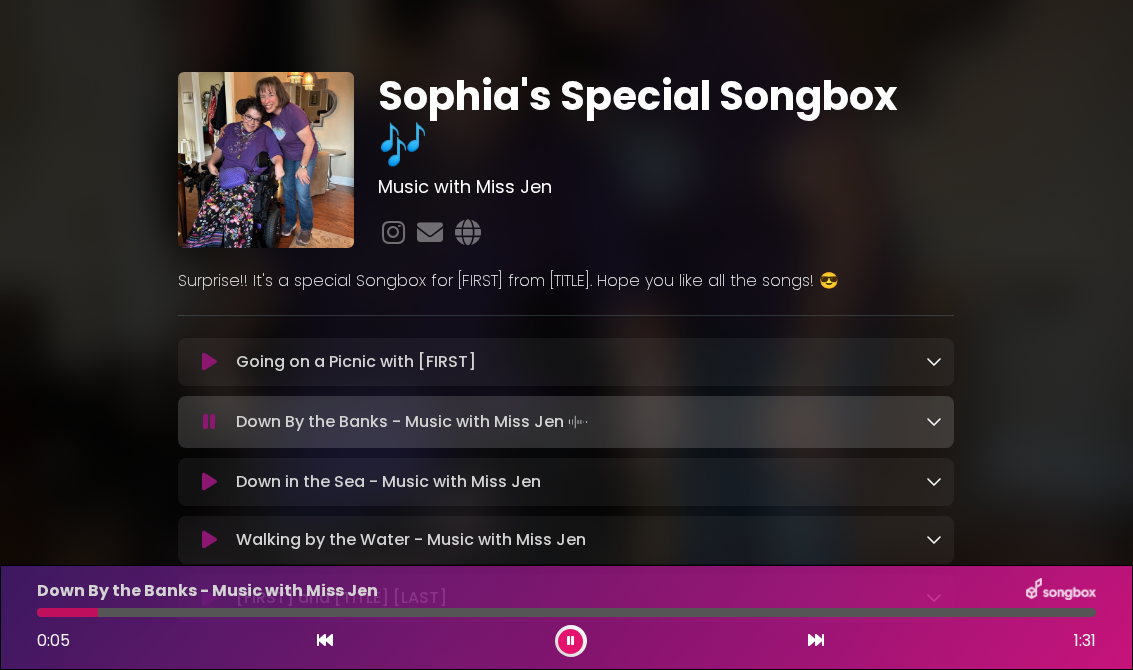 click on "Going on a Picnic with [FIRST]
Loading Track..." at bounding box center (585, 362) 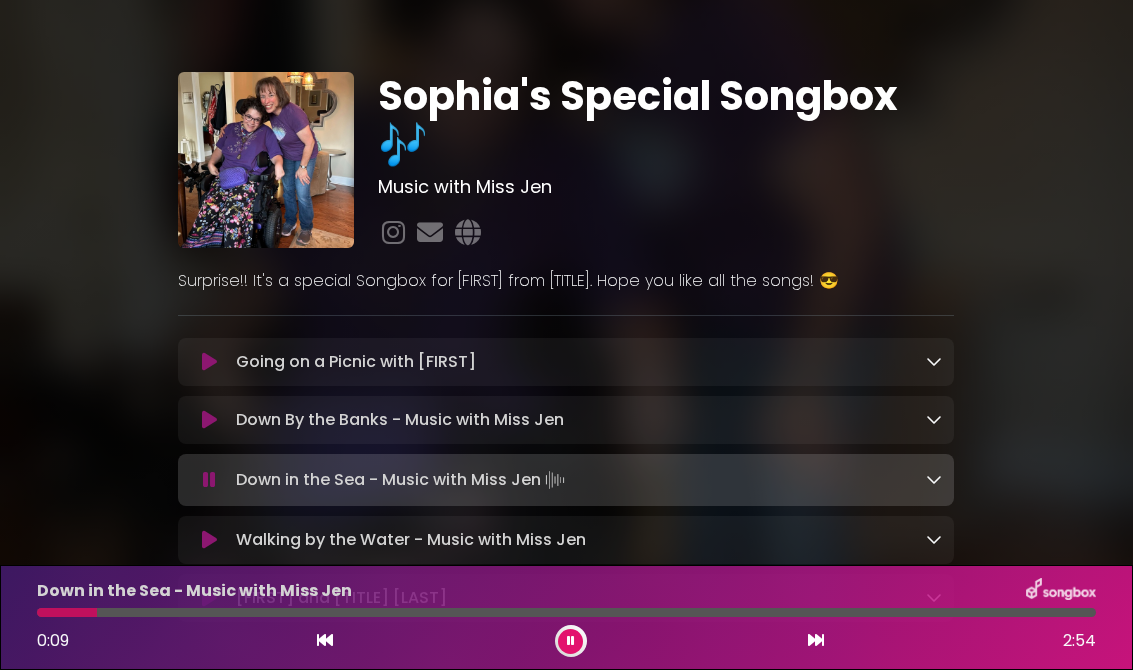 click on "Going on a Picnic with [FIRST]
Loading Track..." at bounding box center [585, 362] 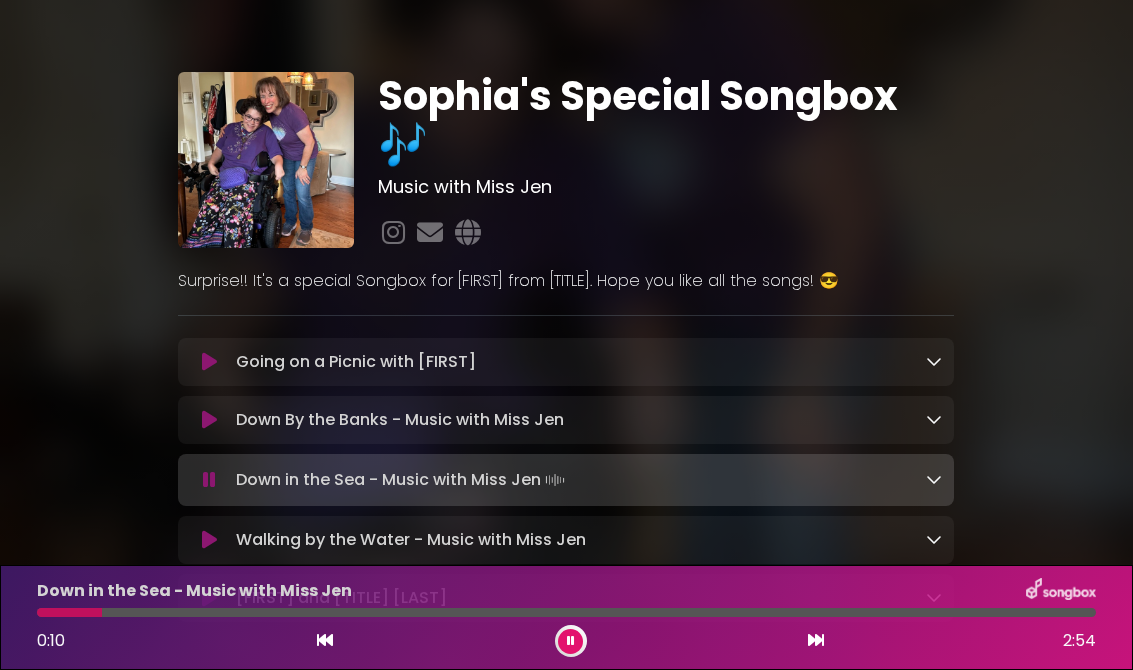 click on "Going on a Picnic with [FIRST]
Loading Track..." at bounding box center [585, 362] 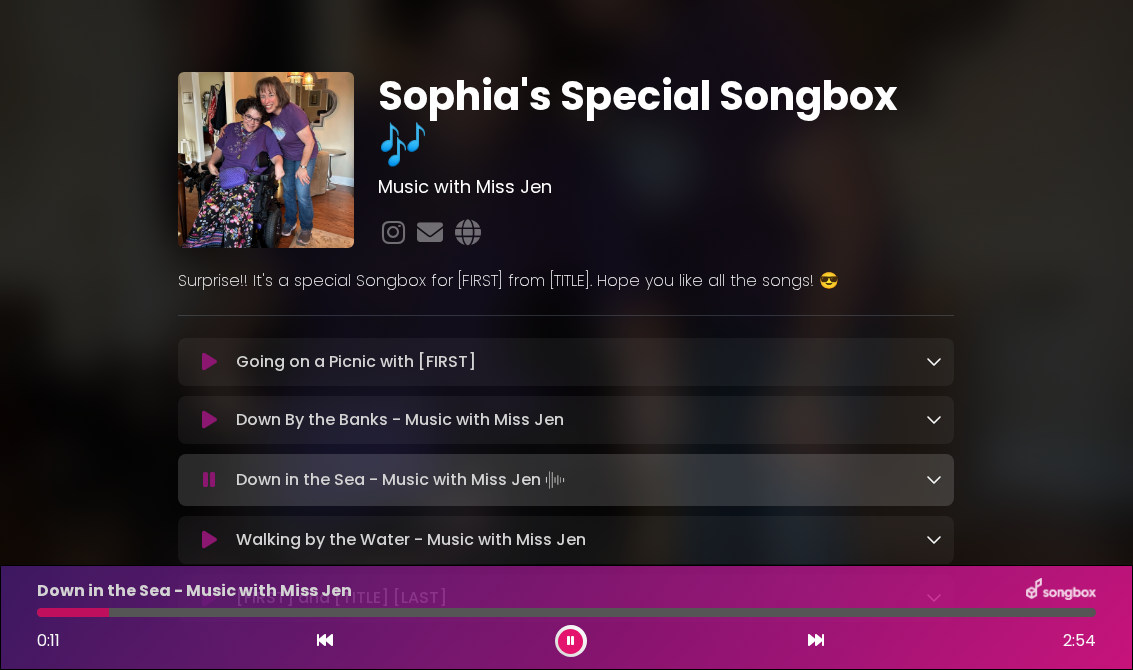 click on "Going on a Picnic with [FIRST]
Loading Track..." at bounding box center (585, 362) 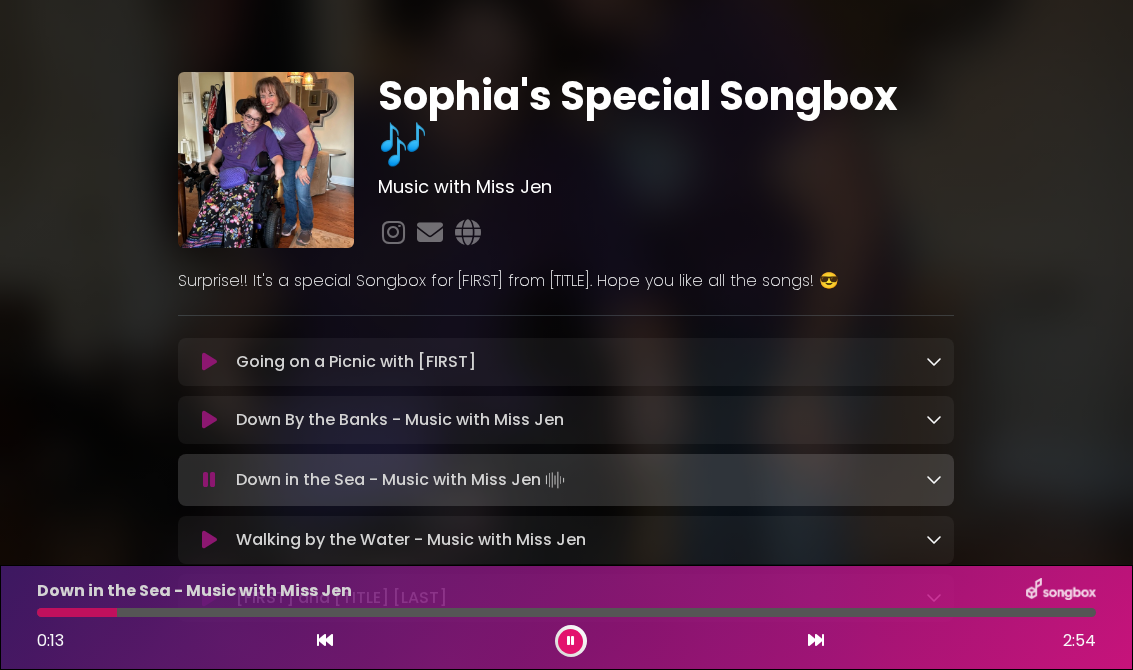 click at bounding box center [209, 362] 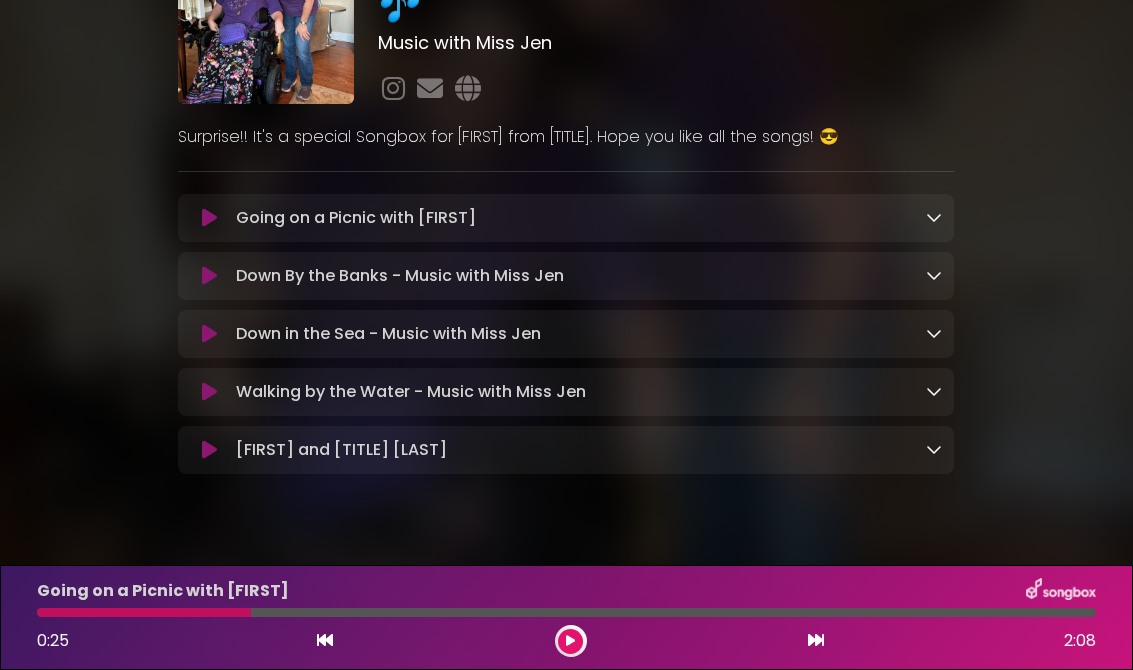 scroll, scrollTop: 150, scrollLeft: 0, axis: vertical 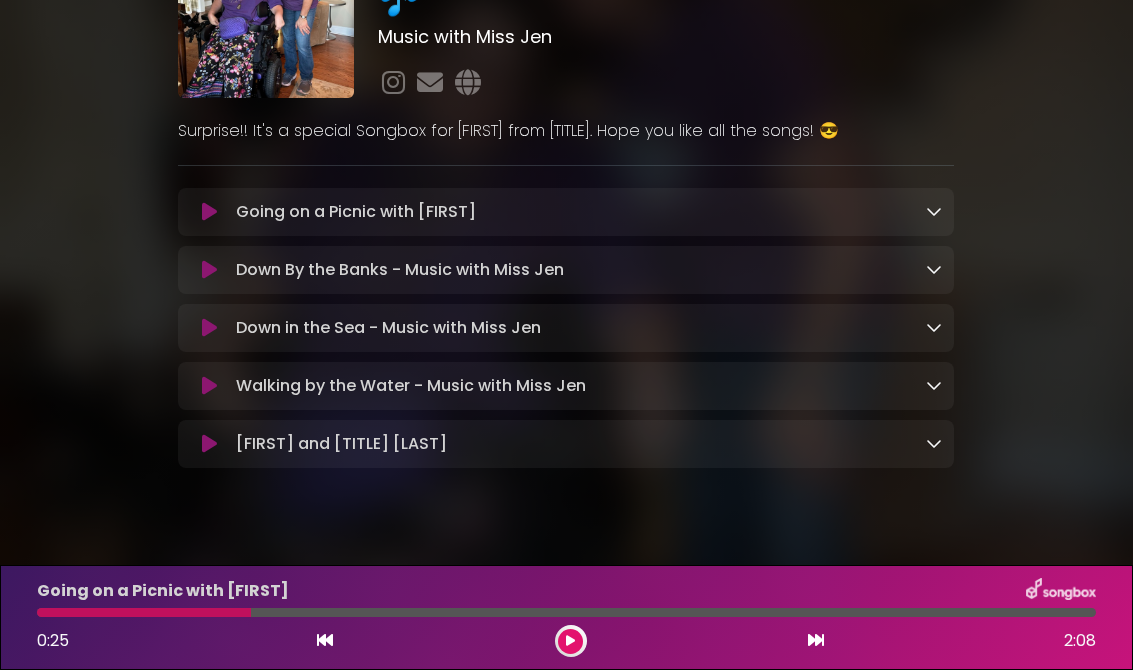 click on "Sophia and Mrs Garr Song
Loading Track..." at bounding box center (585, 444) 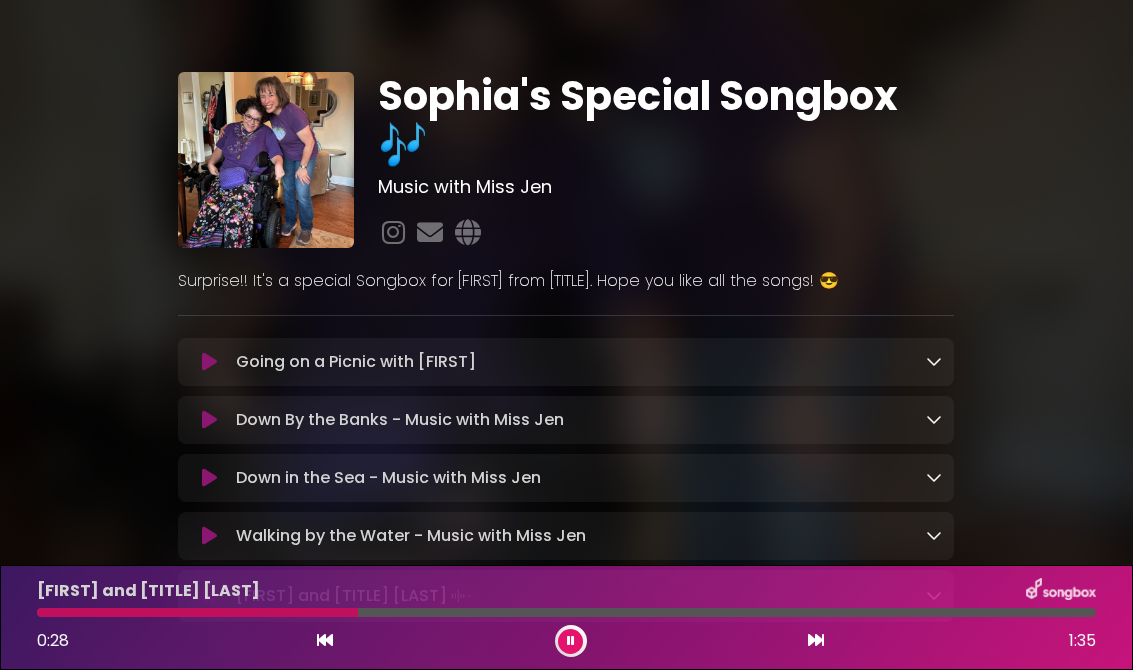 scroll, scrollTop: 0, scrollLeft: 0, axis: both 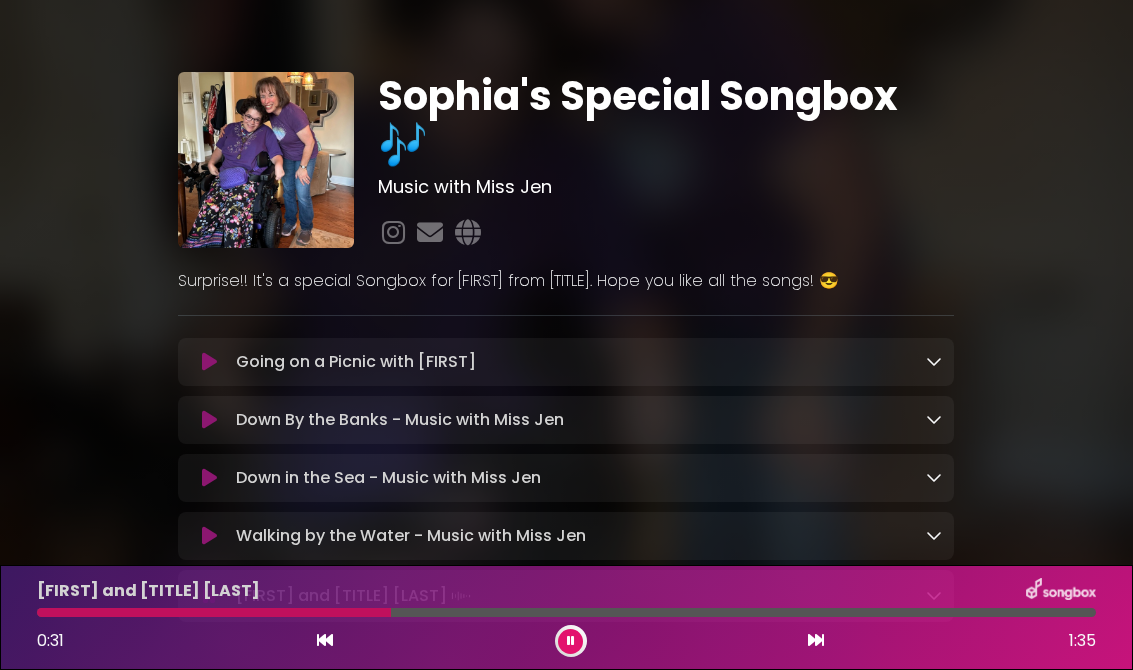 click on "Going on a Picnic with [FIRST]
Loading Track..." at bounding box center (585, 362) 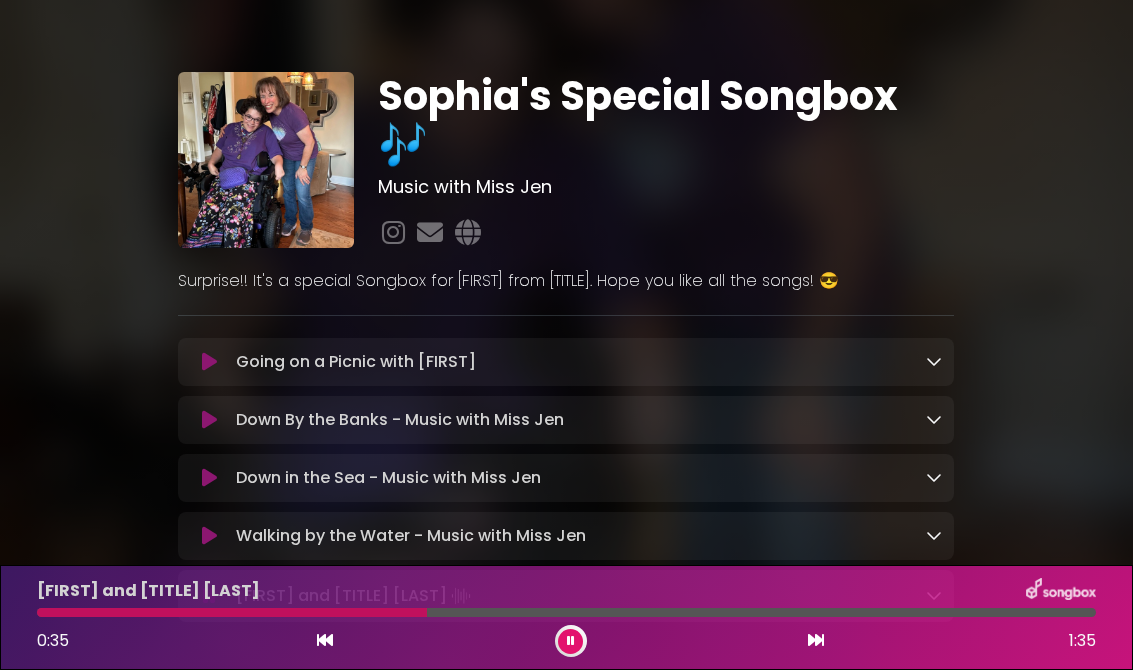 click on "Going on a Picnic with [FIRST]
Loading Track..." at bounding box center (585, 362) 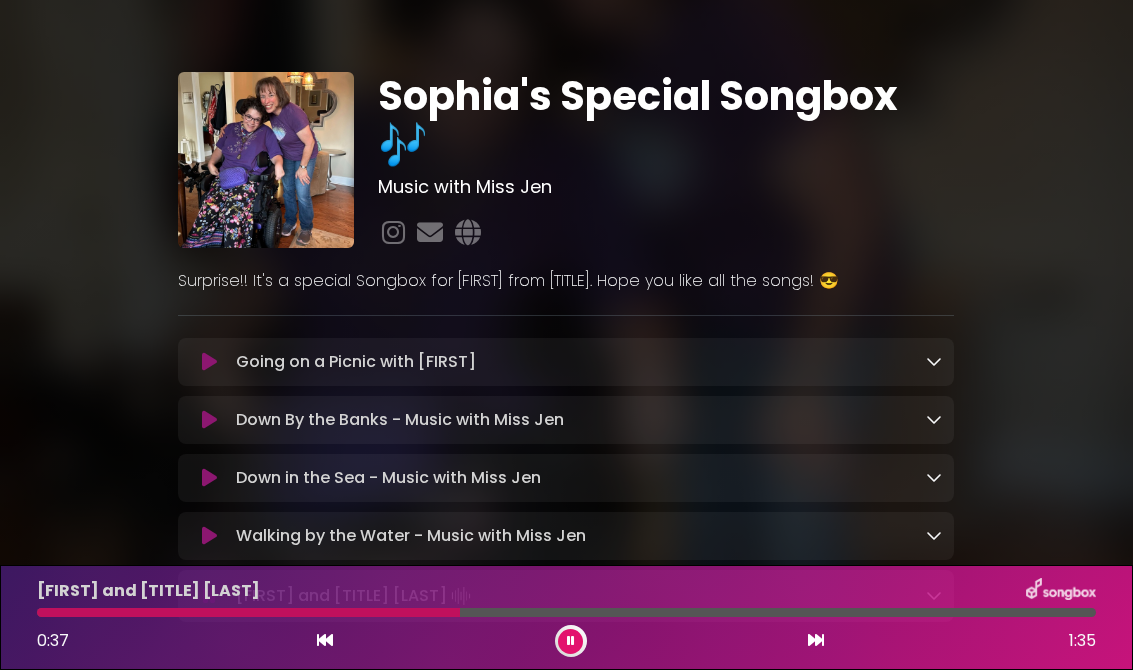 click at bounding box center (209, 362) 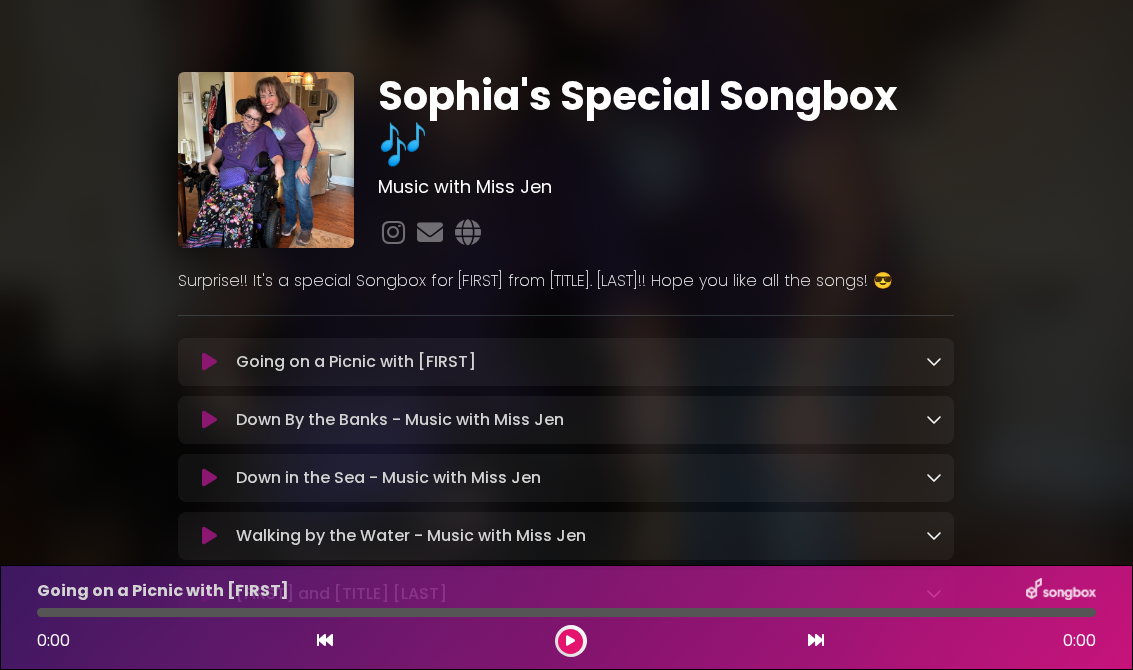 scroll, scrollTop: 0, scrollLeft: 0, axis: both 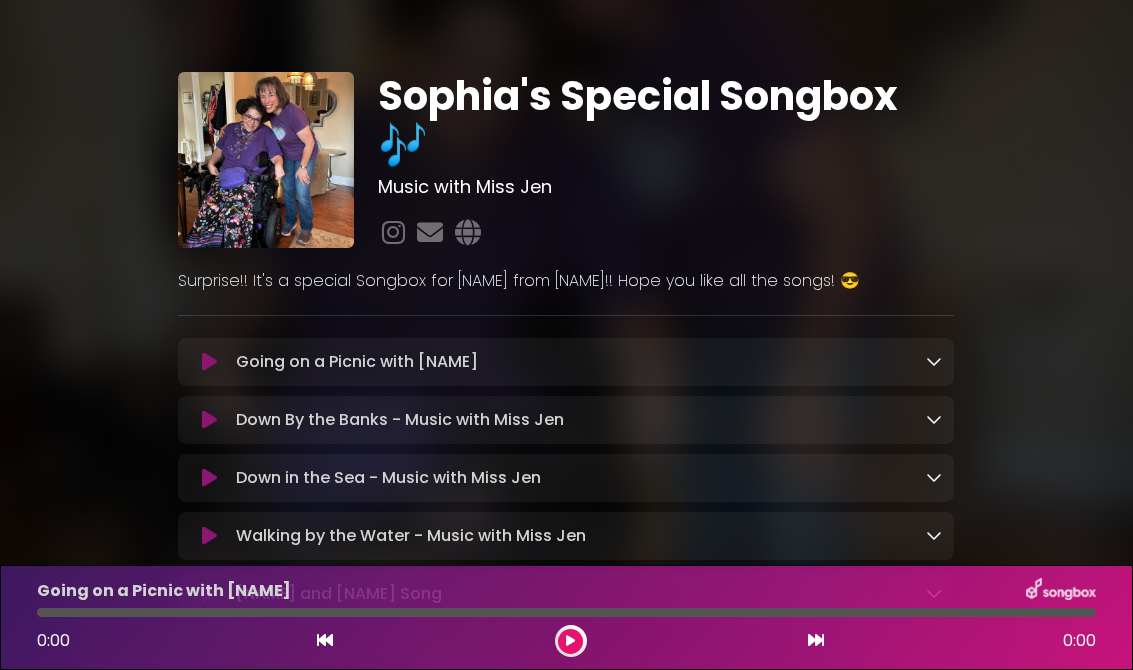 click on "Going on a Picnic with Sophia
Loading Track..." at bounding box center [585, 362] 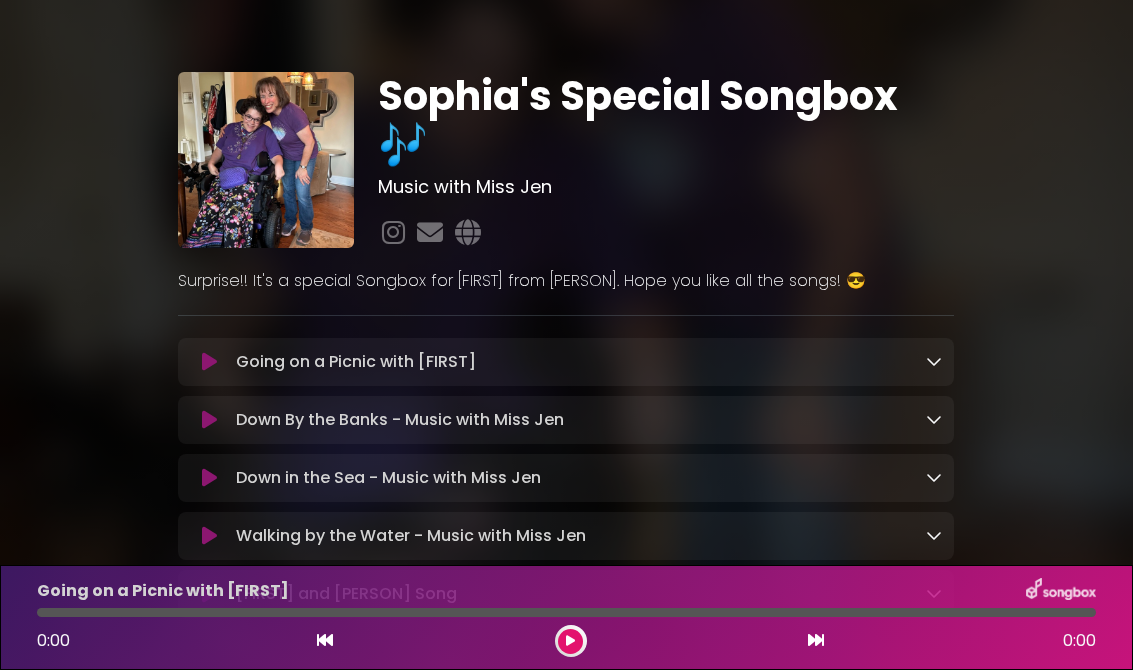 scroll, scrollTop: 31, scrollLeft: 0, axis: vertical 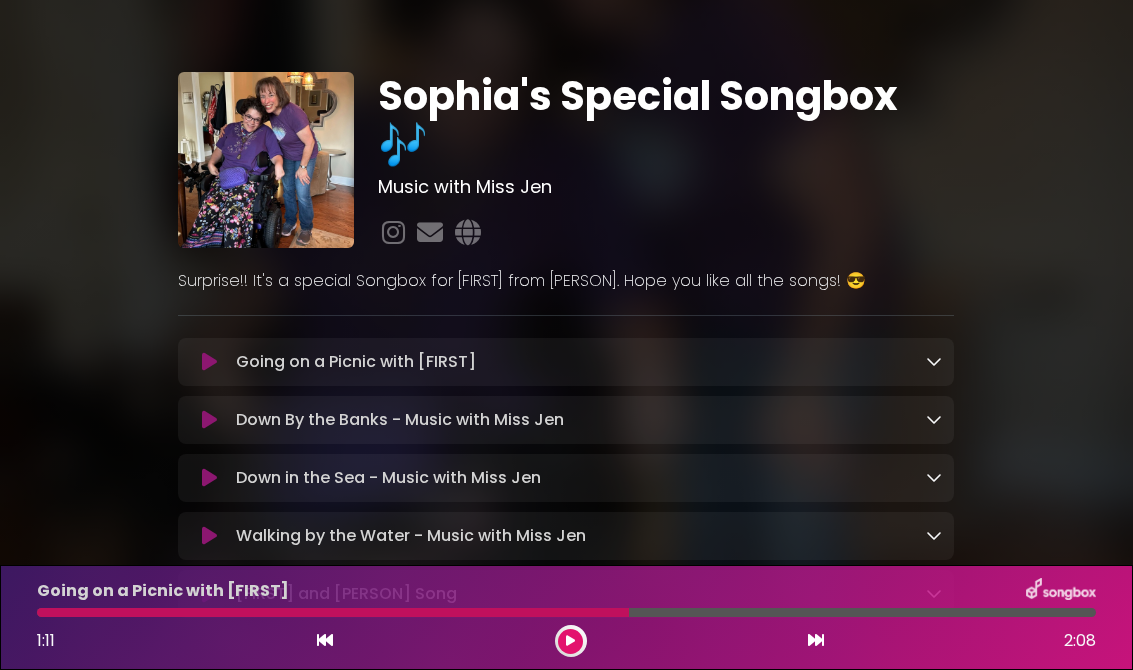 click at bounding box center (570, 641) 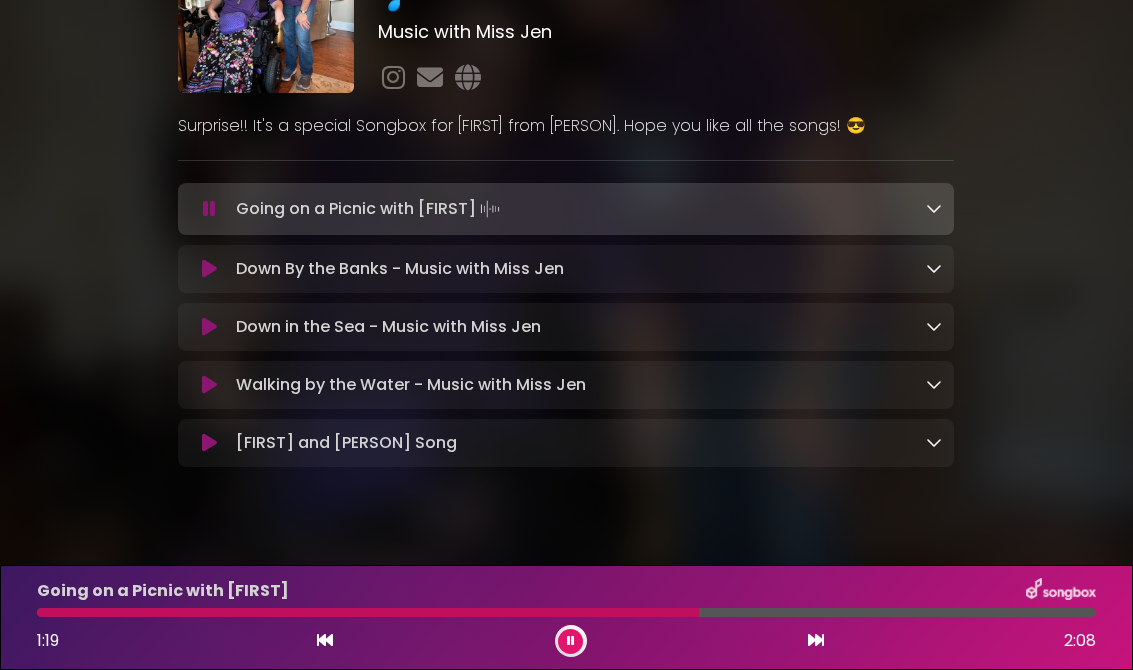 scroll, scrollTop: 153, scrollLeft: 0, axis: vertical 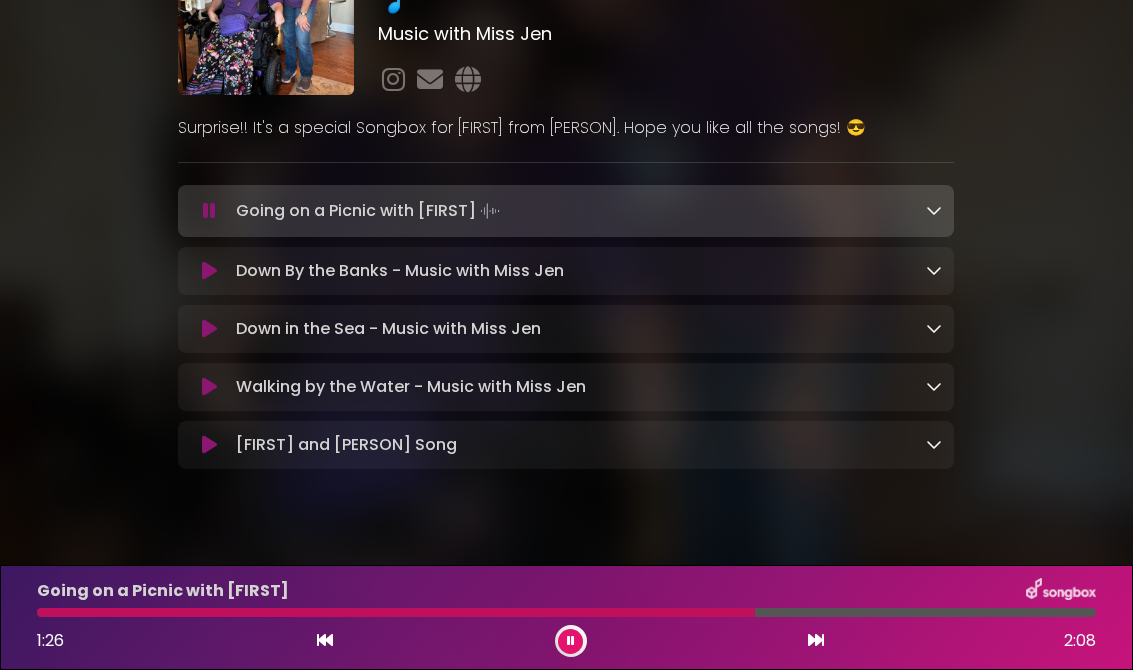click at bounding box center (325, 640) 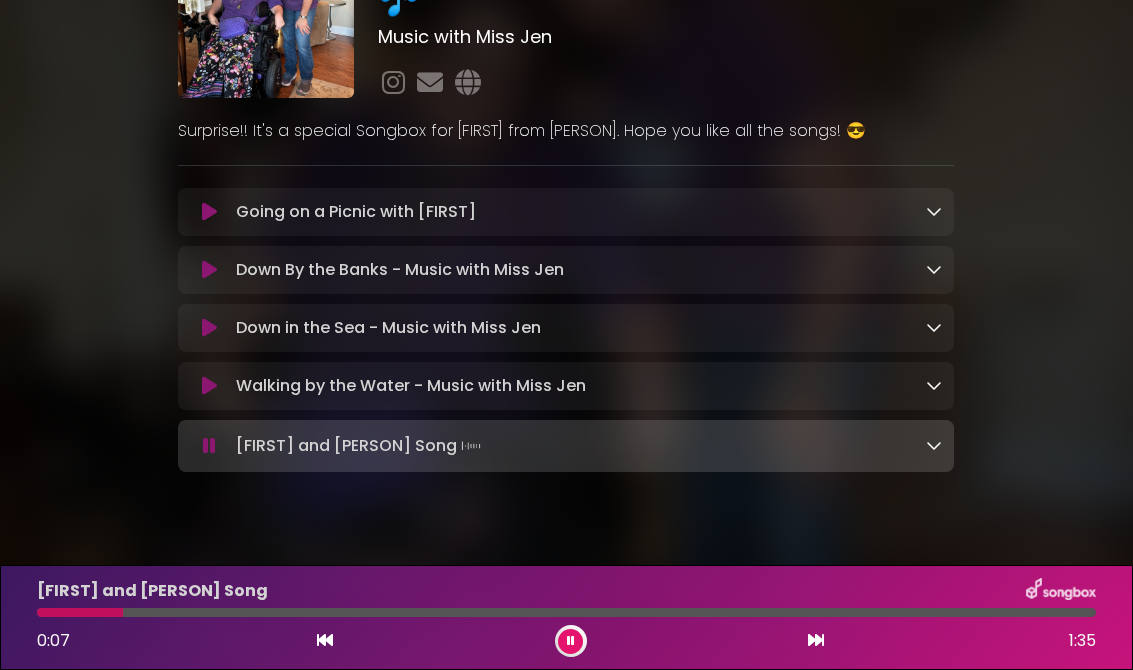 click on "Going on a Picnic with [FIRST]
Loading Track..." at bounding box center (585, 212) 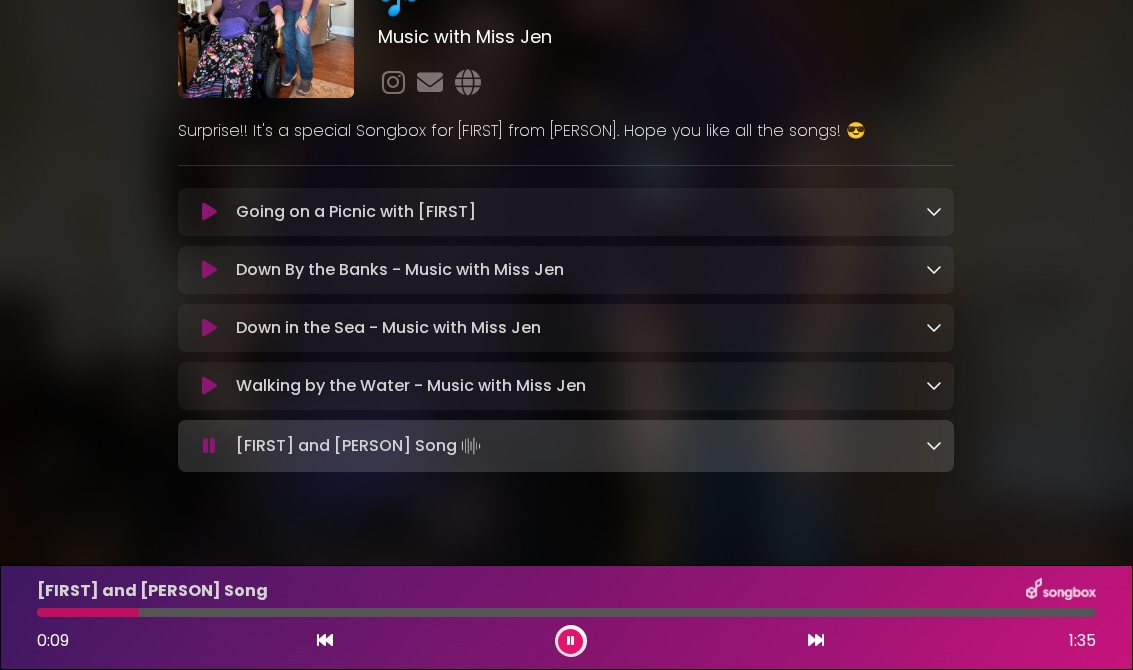 click on "Going on a Picnic with [FIRST]
Loading Track..." at bounding box center [585, 212] 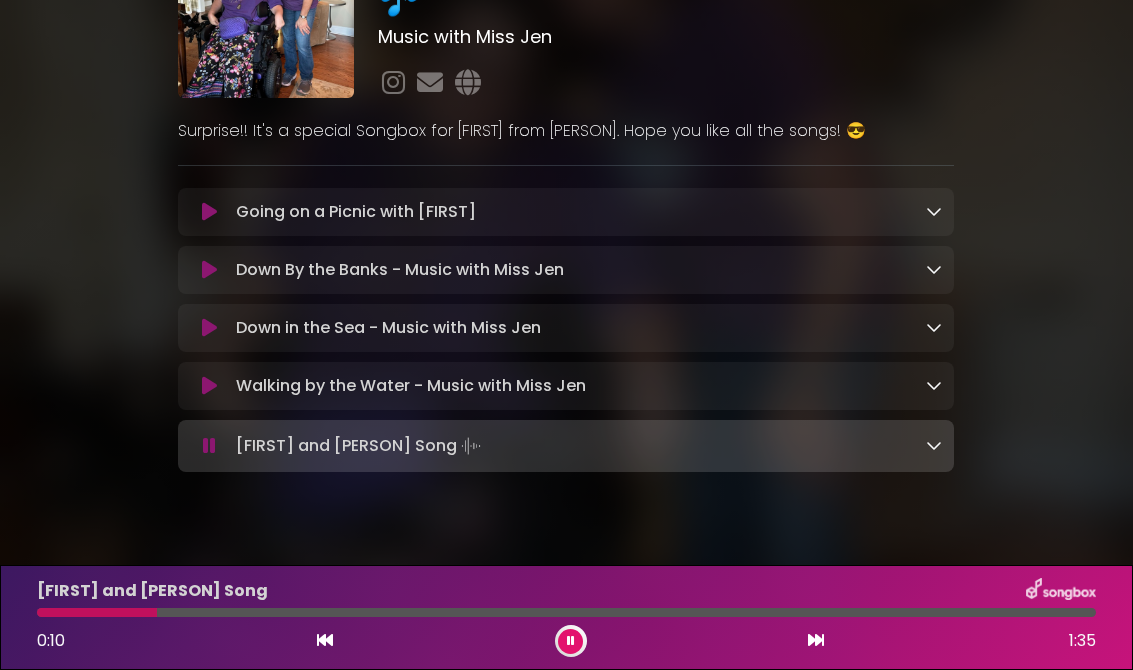 click on "Going on a Picnic with [FIRST]
Loading Track..." at bounding box center (585, 212) 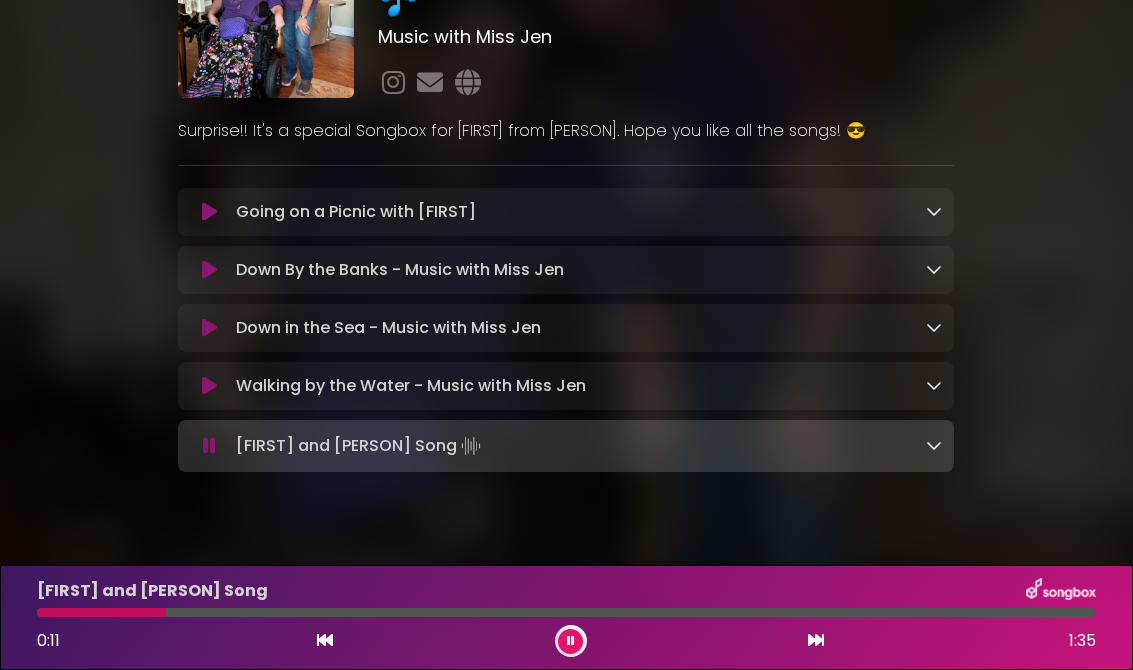 click at bounding box center [209, 212] 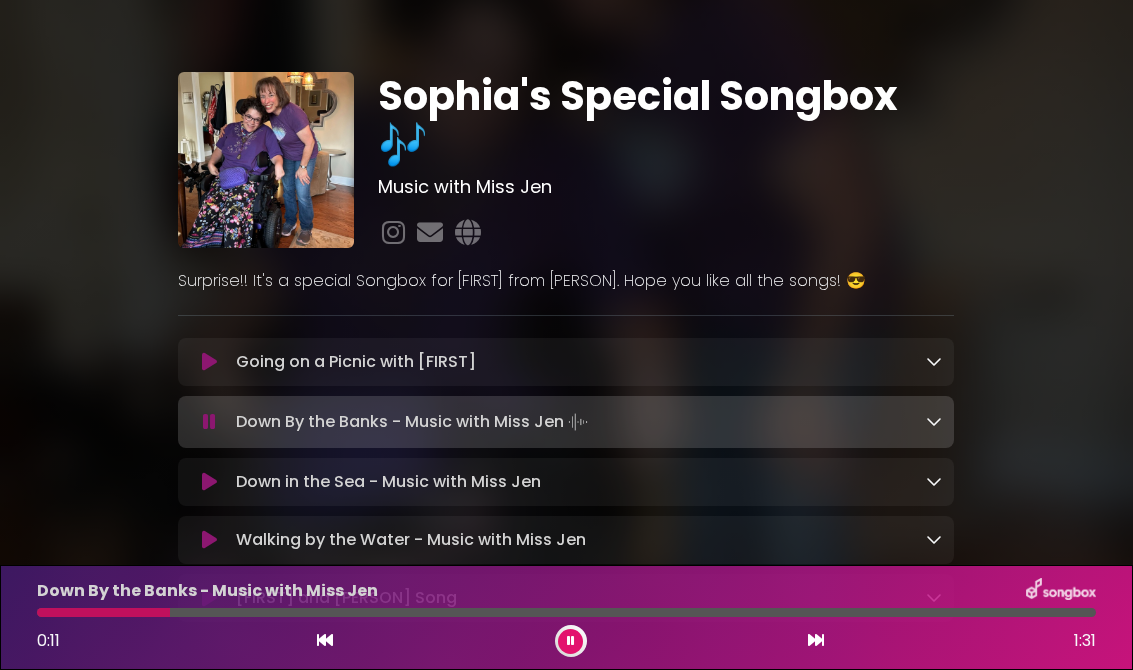 scroll, scrollTop: 0, scrollLeft: 0, axis: both 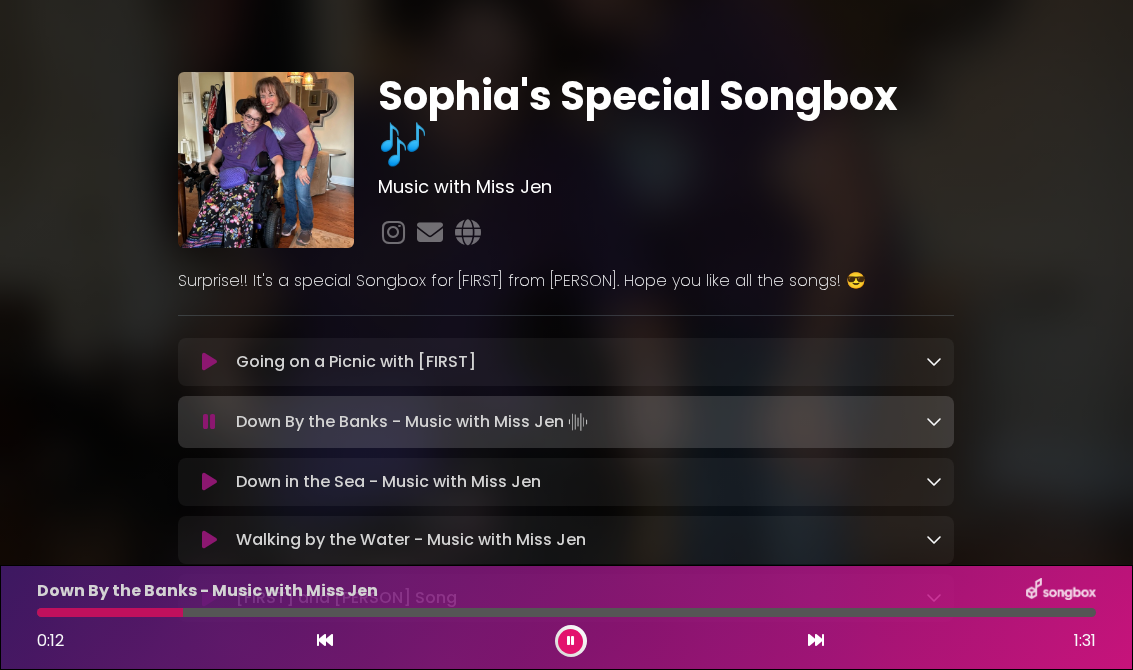 click on "Going on a Picnic with [FIRST]
Loading Track..." at bounding box center (585, 362) 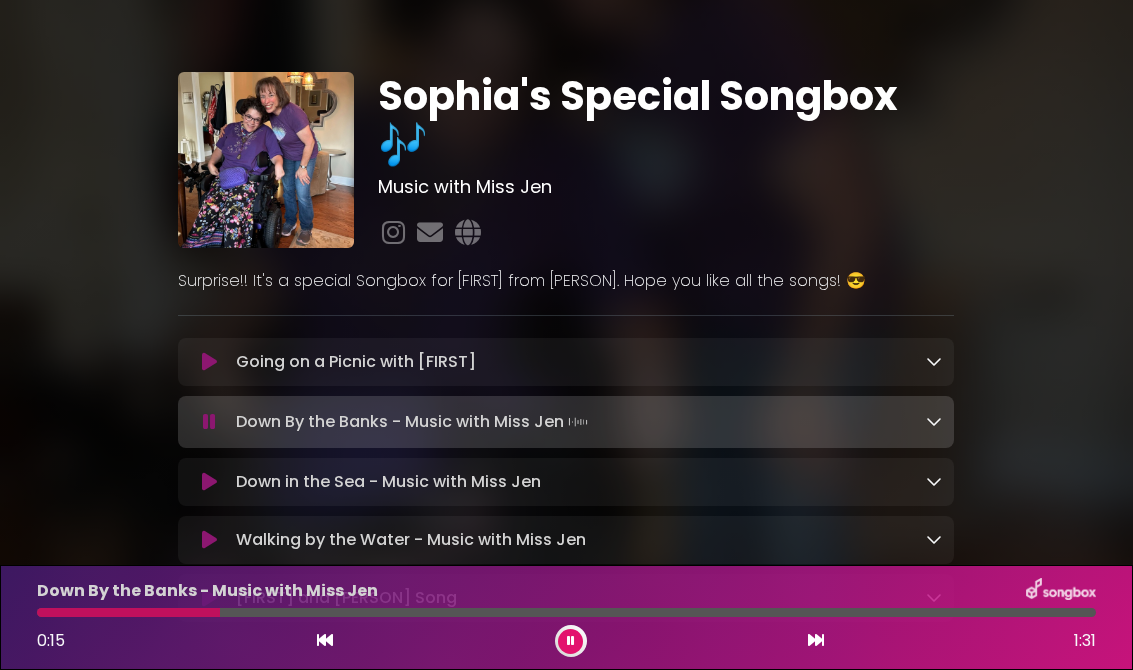 click at bounding box center [209, 362] 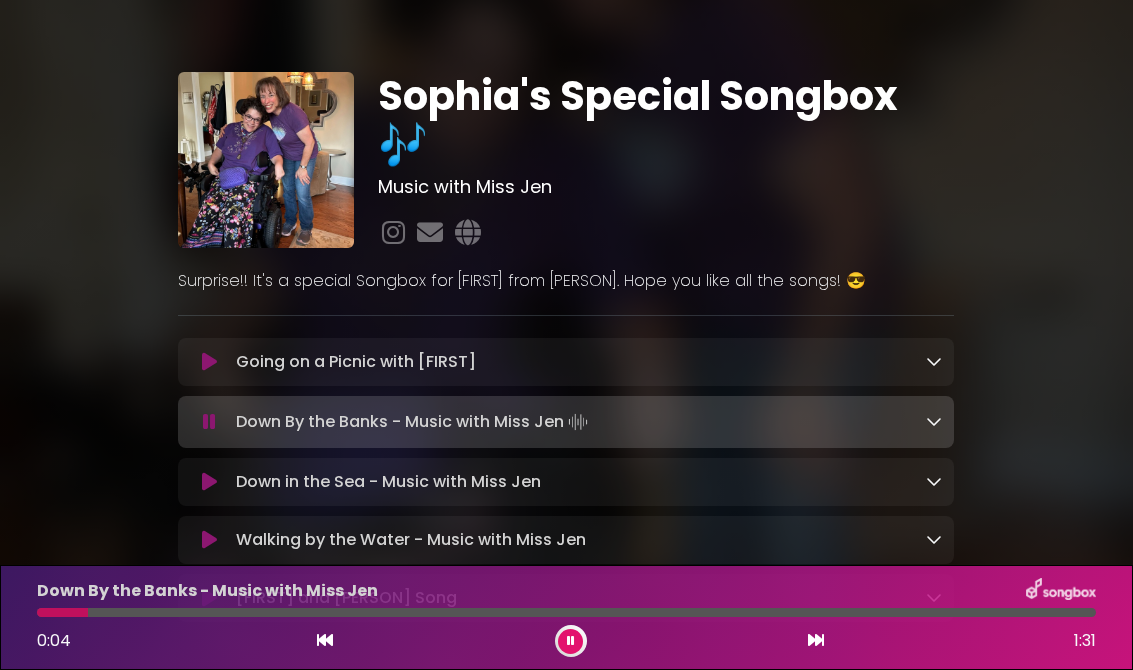 click on "Going on a Picnic with [FIRST]
Loading Track..." at bounding box center (585, 362) 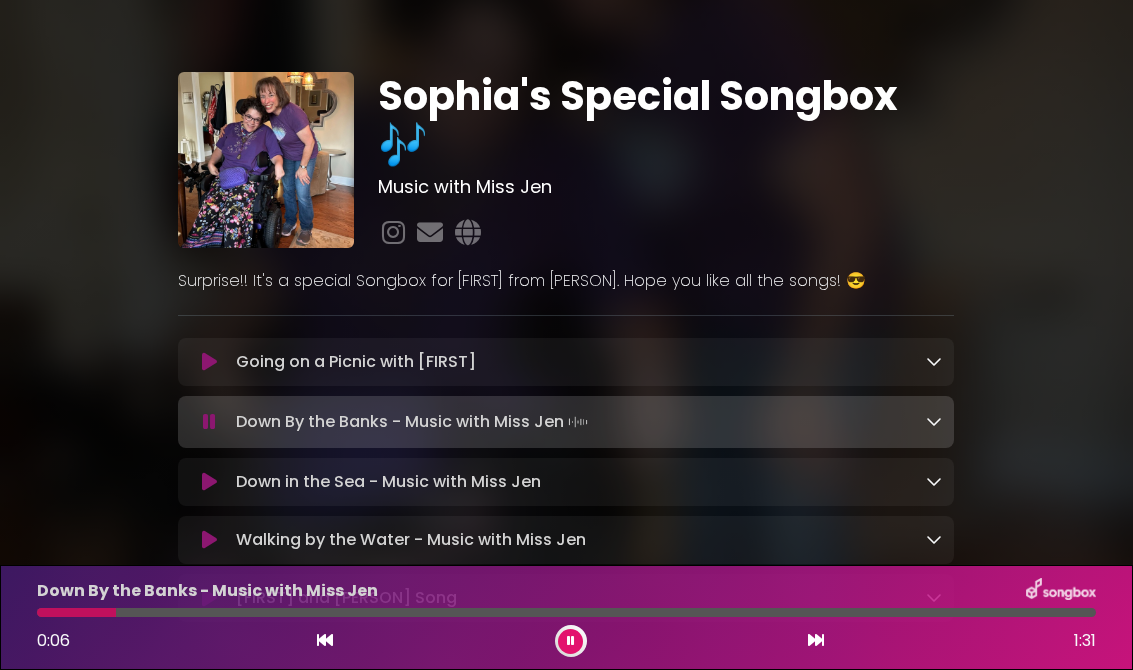click at bounding box center [209, 362] 